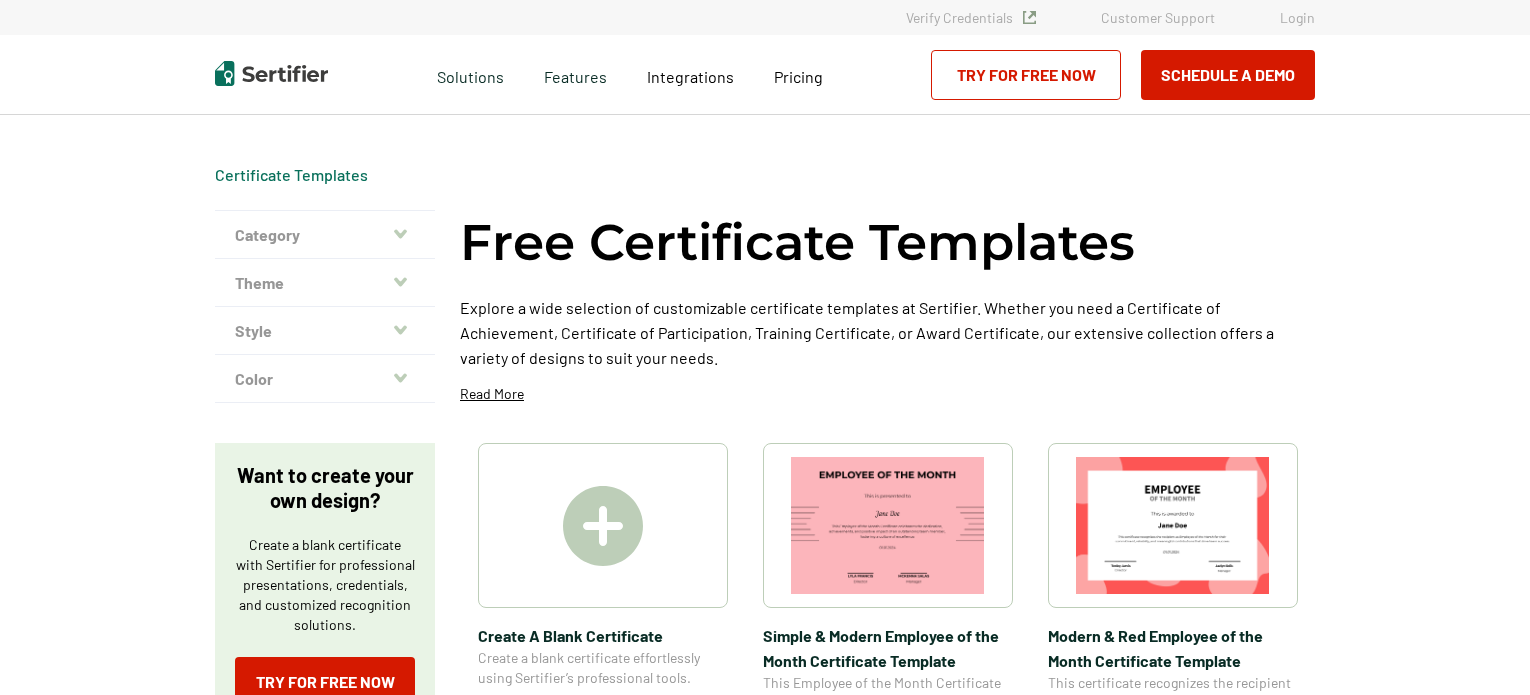 scroll, scrollTop: 0, scrollLeft: 0, axis: both 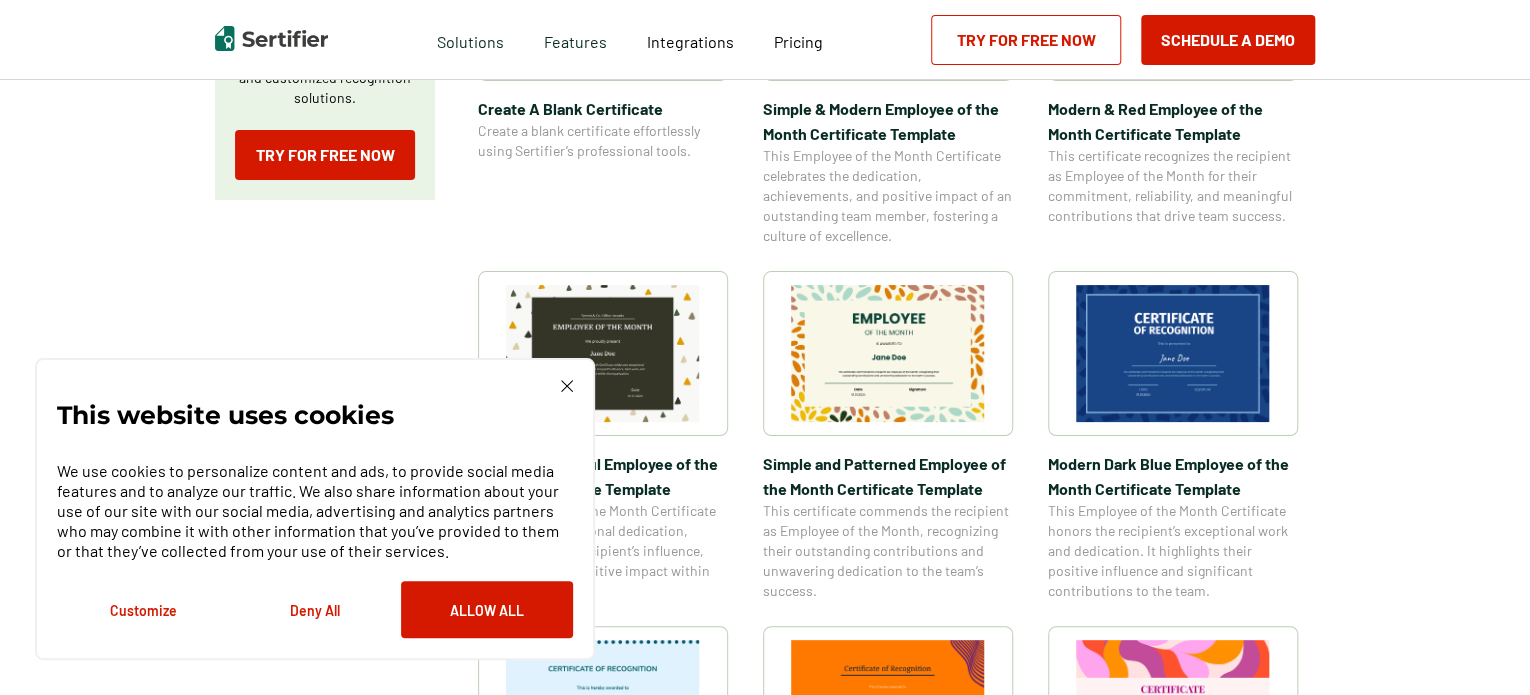 click 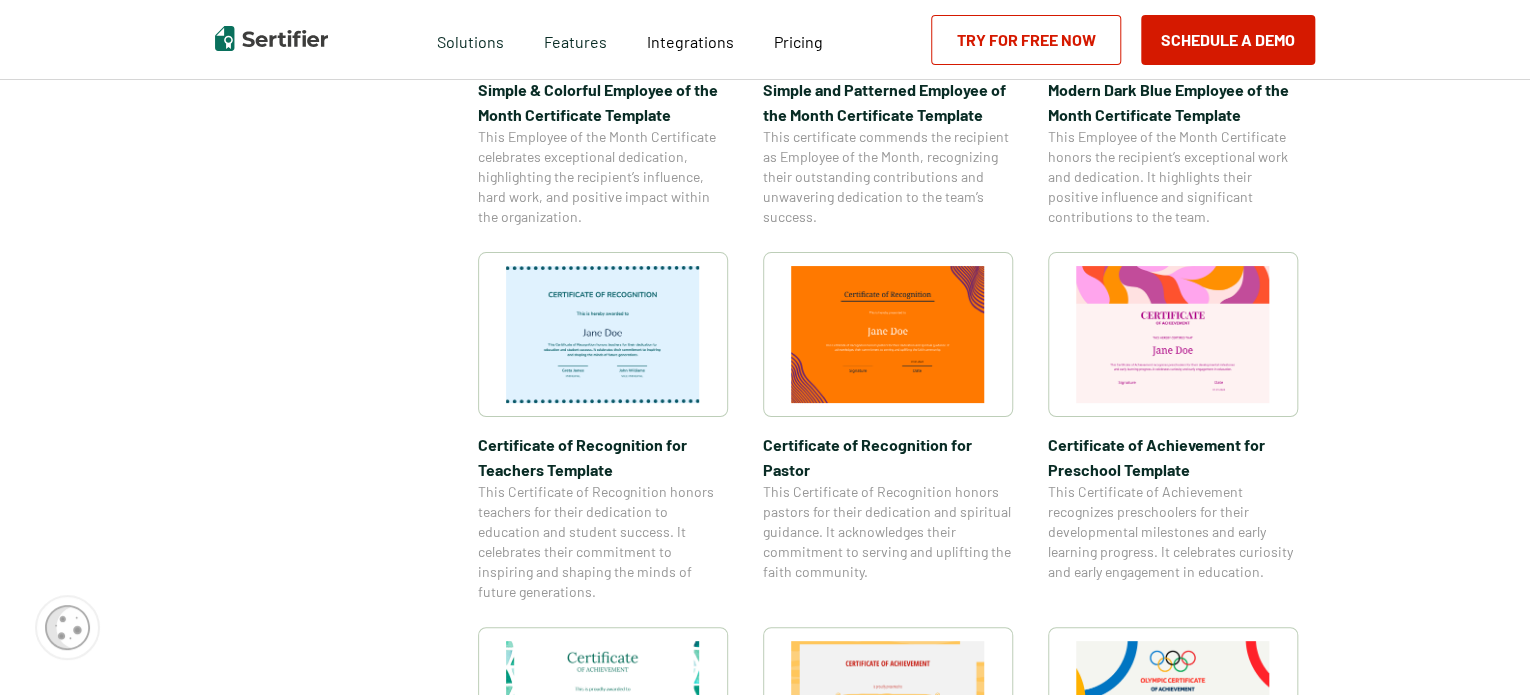 scroll, scrollTop: 906, scrollLeft: 0, axis: vertical 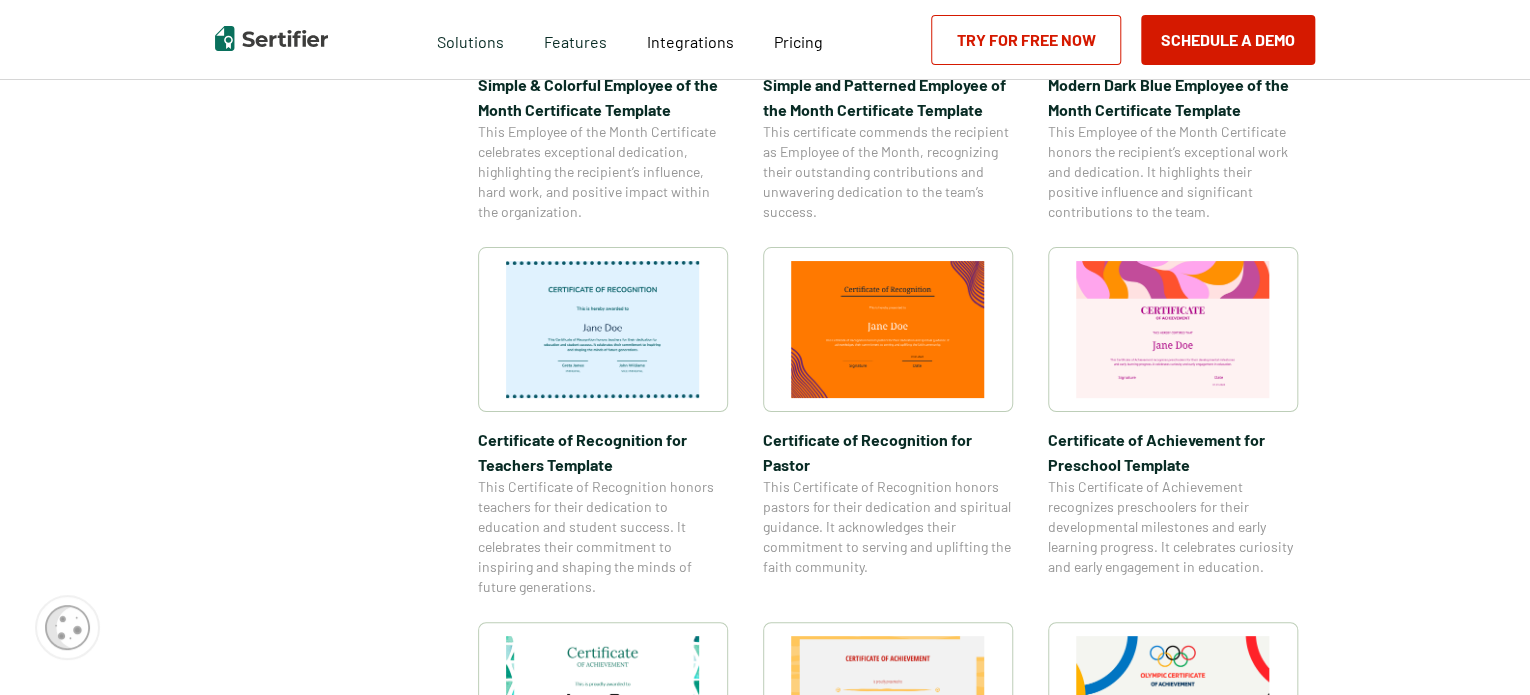 click at bounding box center (603, 329) 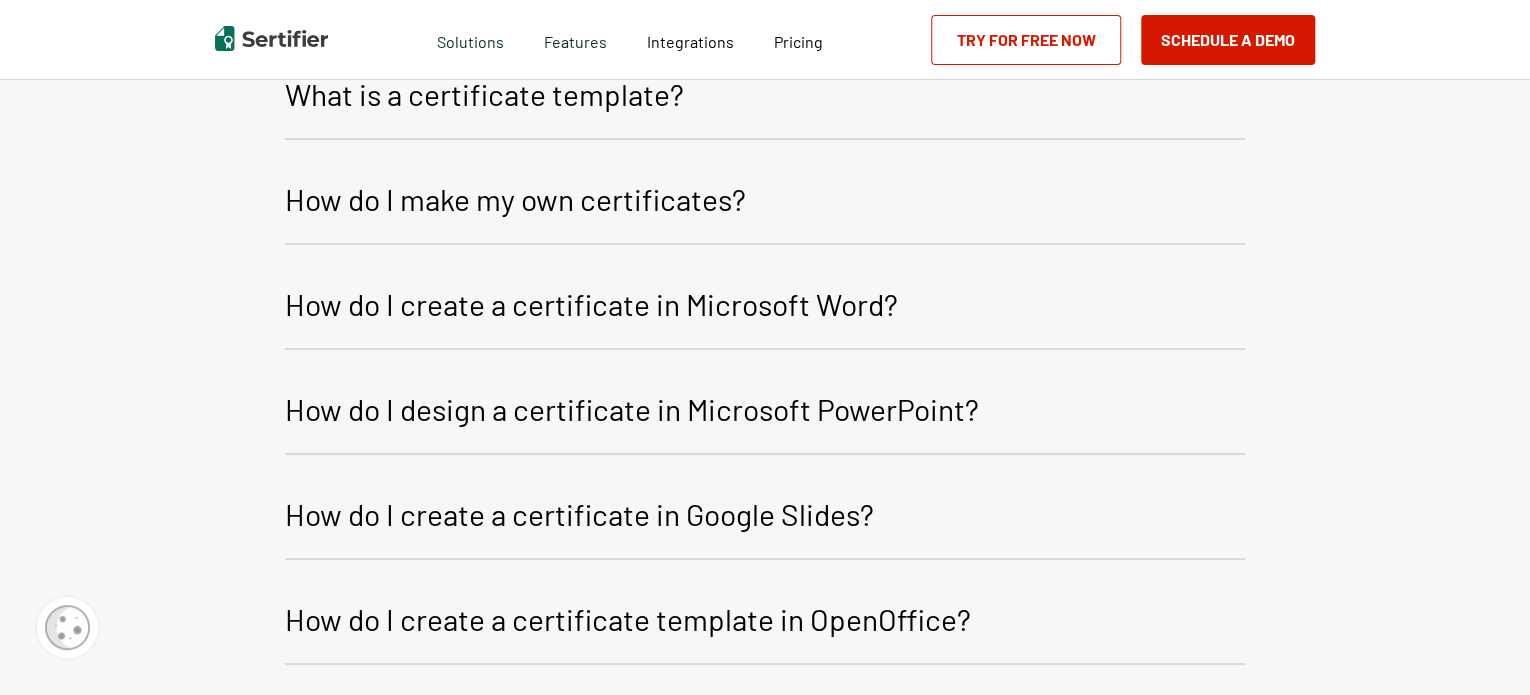 scroll, scrollTop: 0, scrollLeft: 0, axis: both 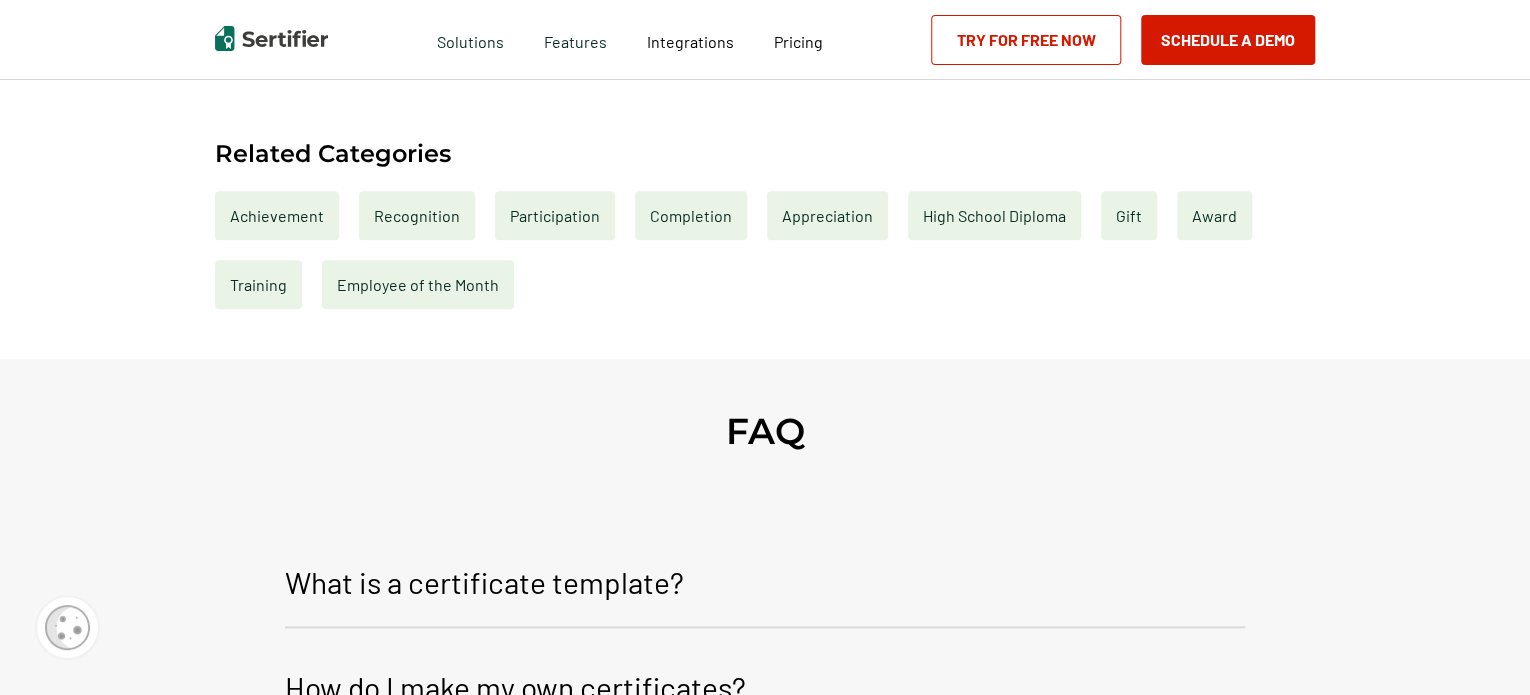 click on "Participation" at bounding box center [555, 215] 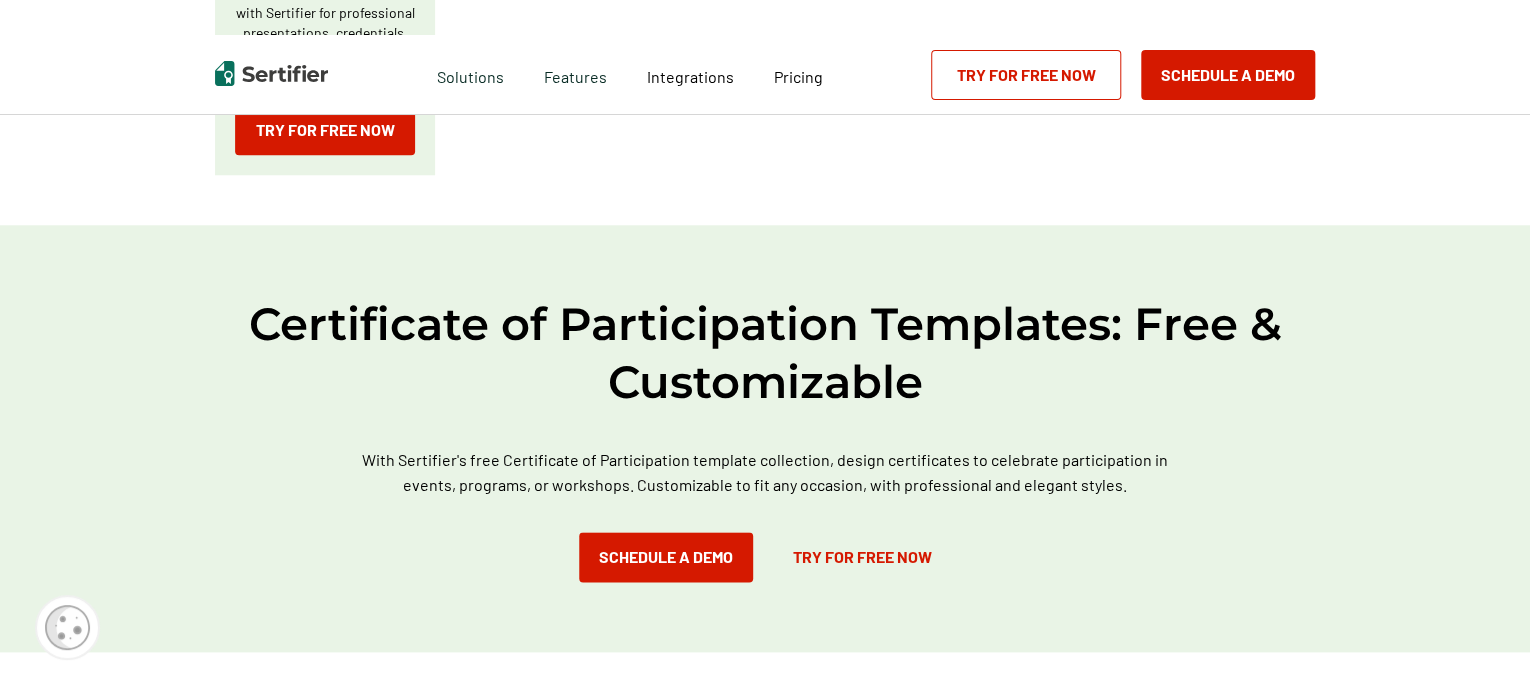 scroll, scrollTop: 0, scrollLeft: 0, axis: both 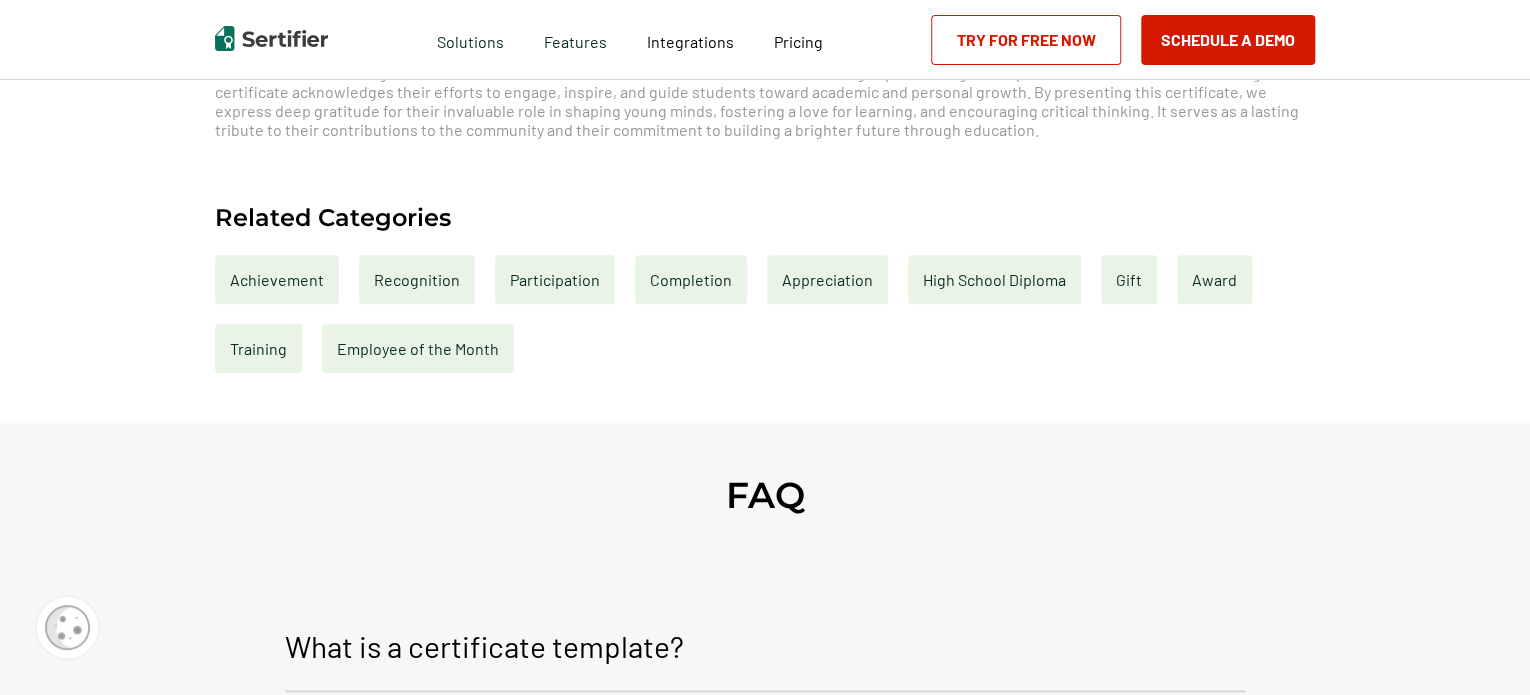 click on "Appreciation" at bounding box center (827, 279) 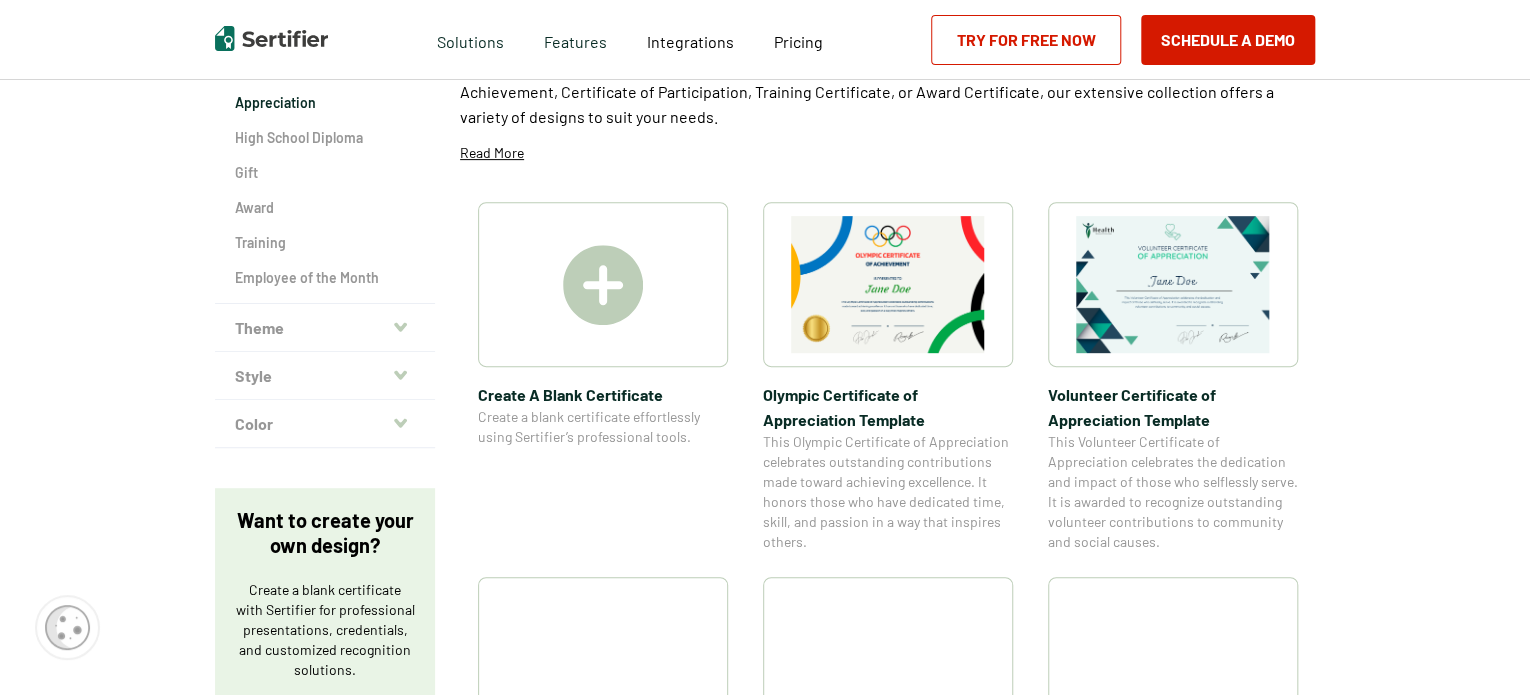 scroll, scrollTop: 371, scrollLeft: 0, axis: vertical 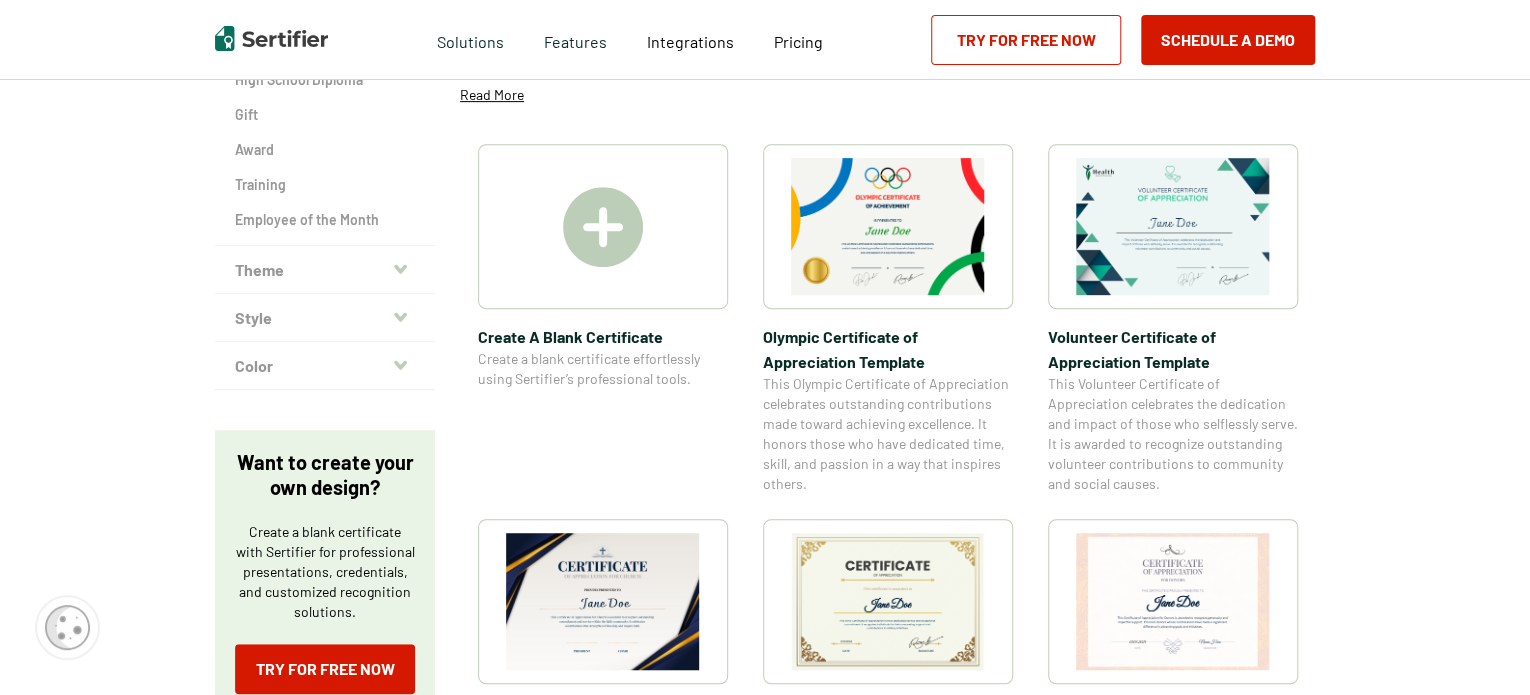 click at bounding box center [888, 226] 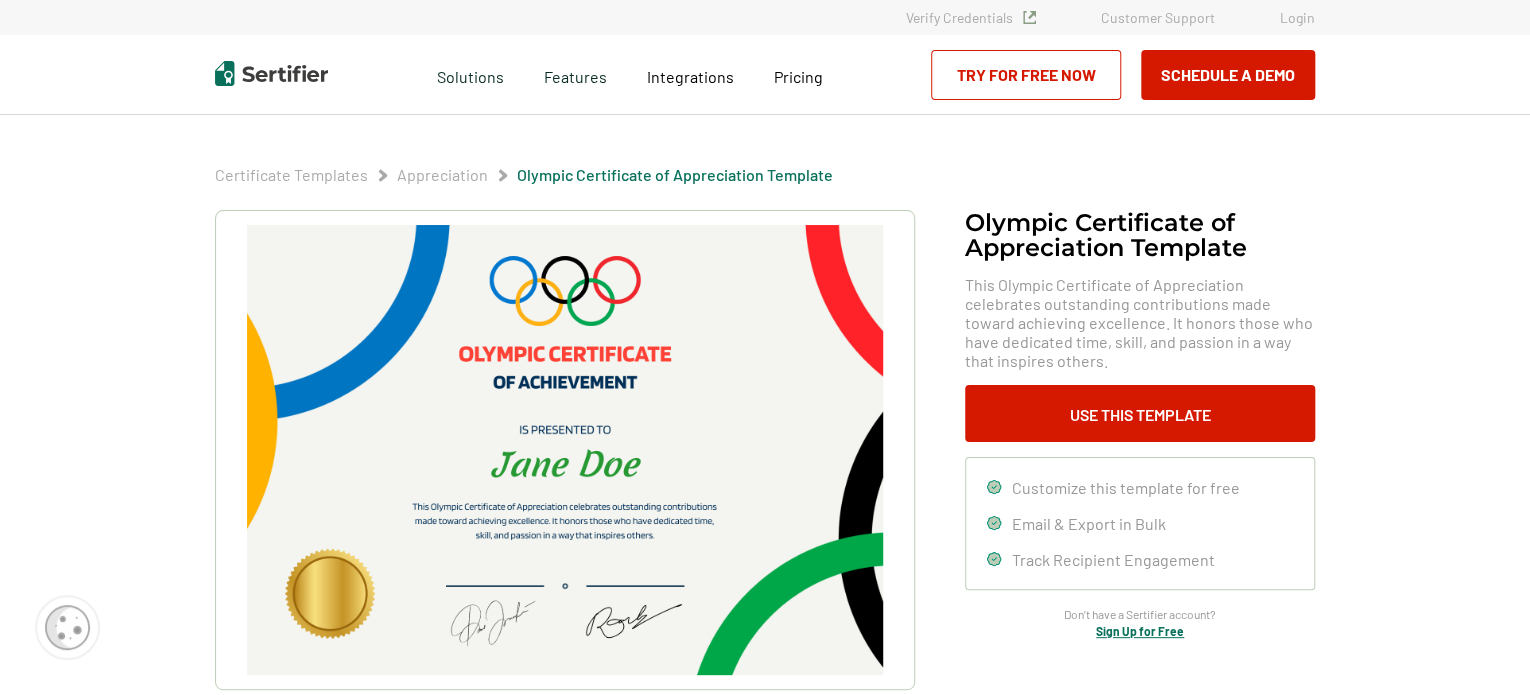 scroll, scrollTop: 364, scrollLeft: 0, axis: vertical 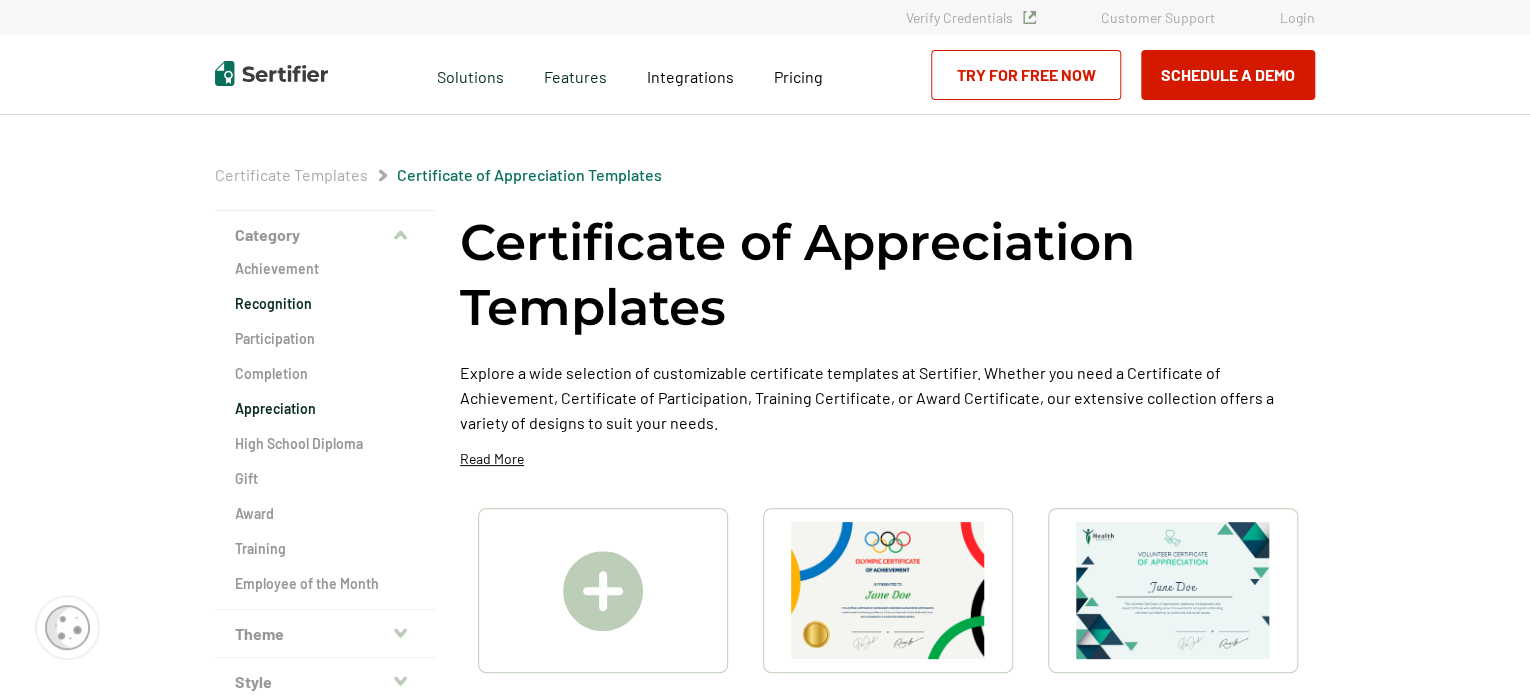 click on "Recognition" at bounding box center [325, 304] 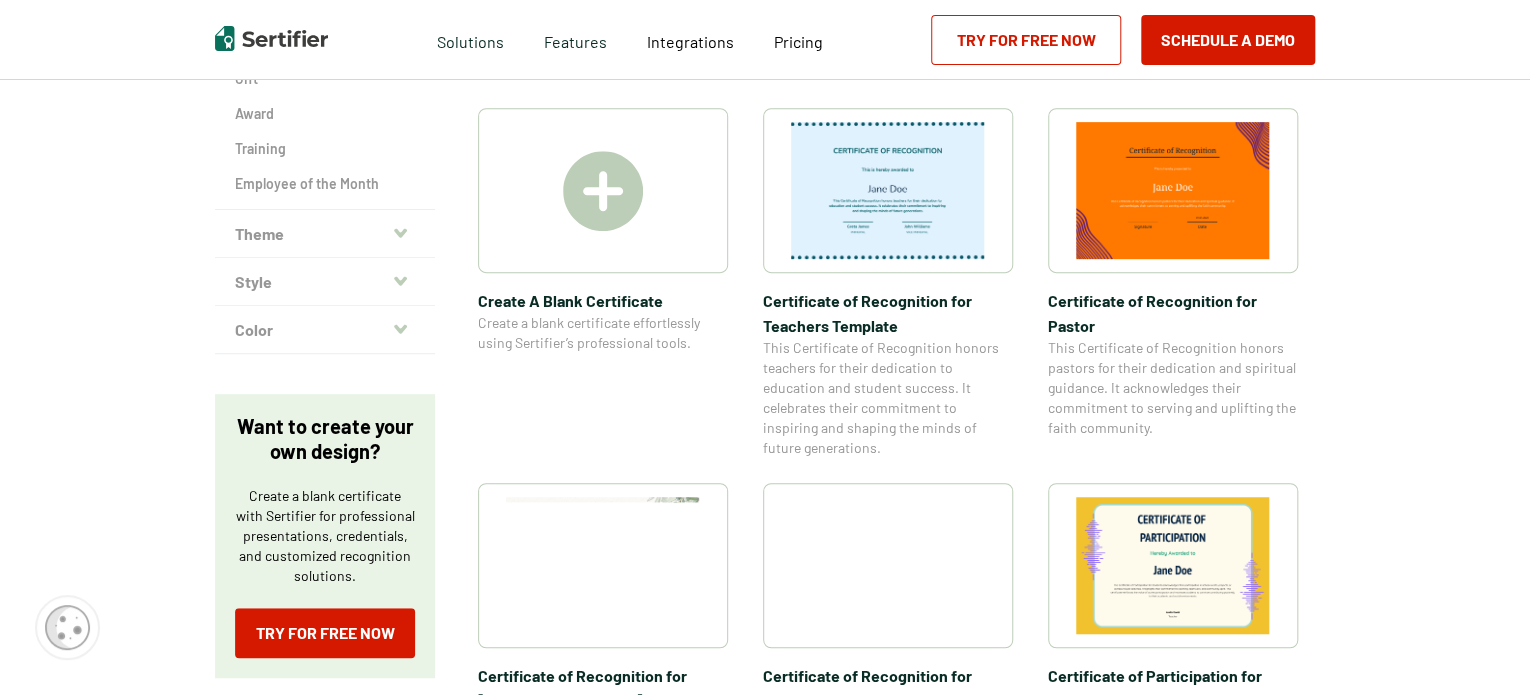 scroll, scrollTop: 404, scrollLeft: 0, axis: vertical 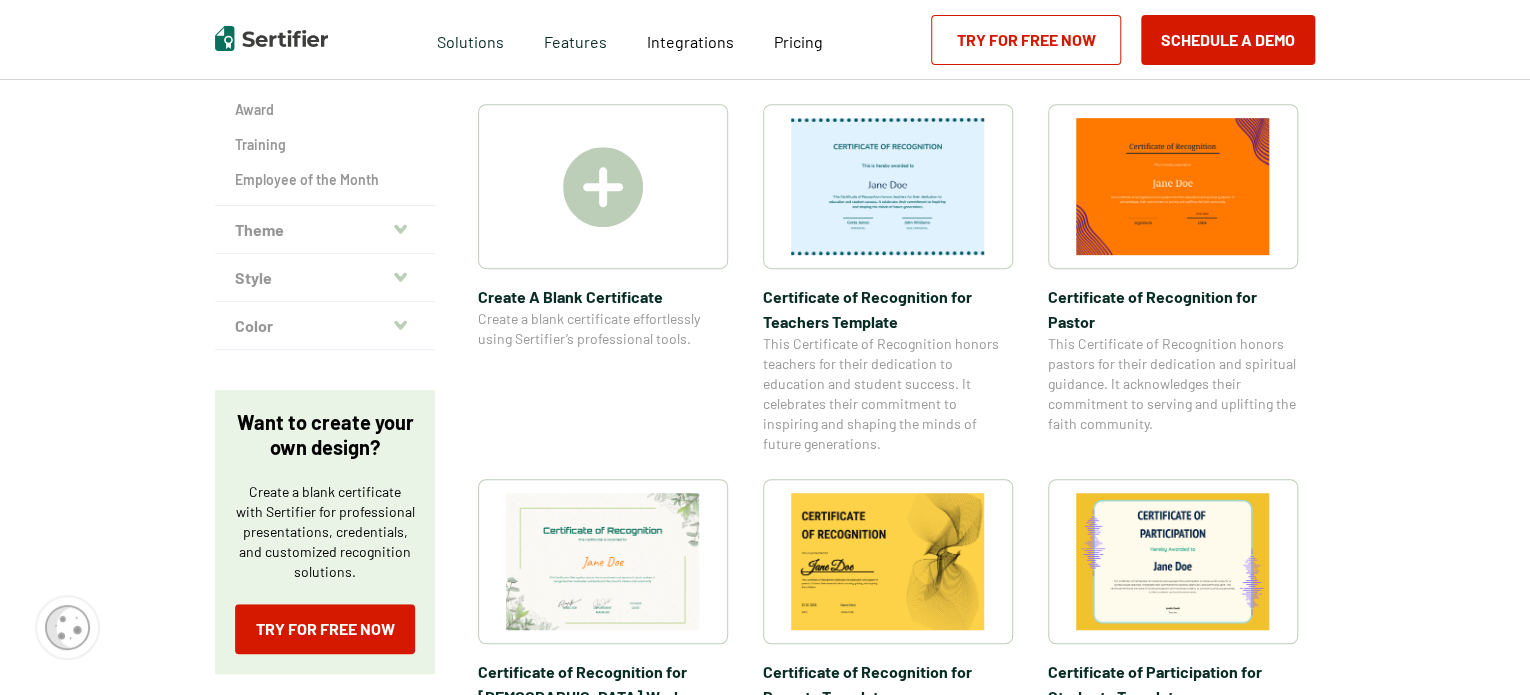 click at bounding box center [888, 186] 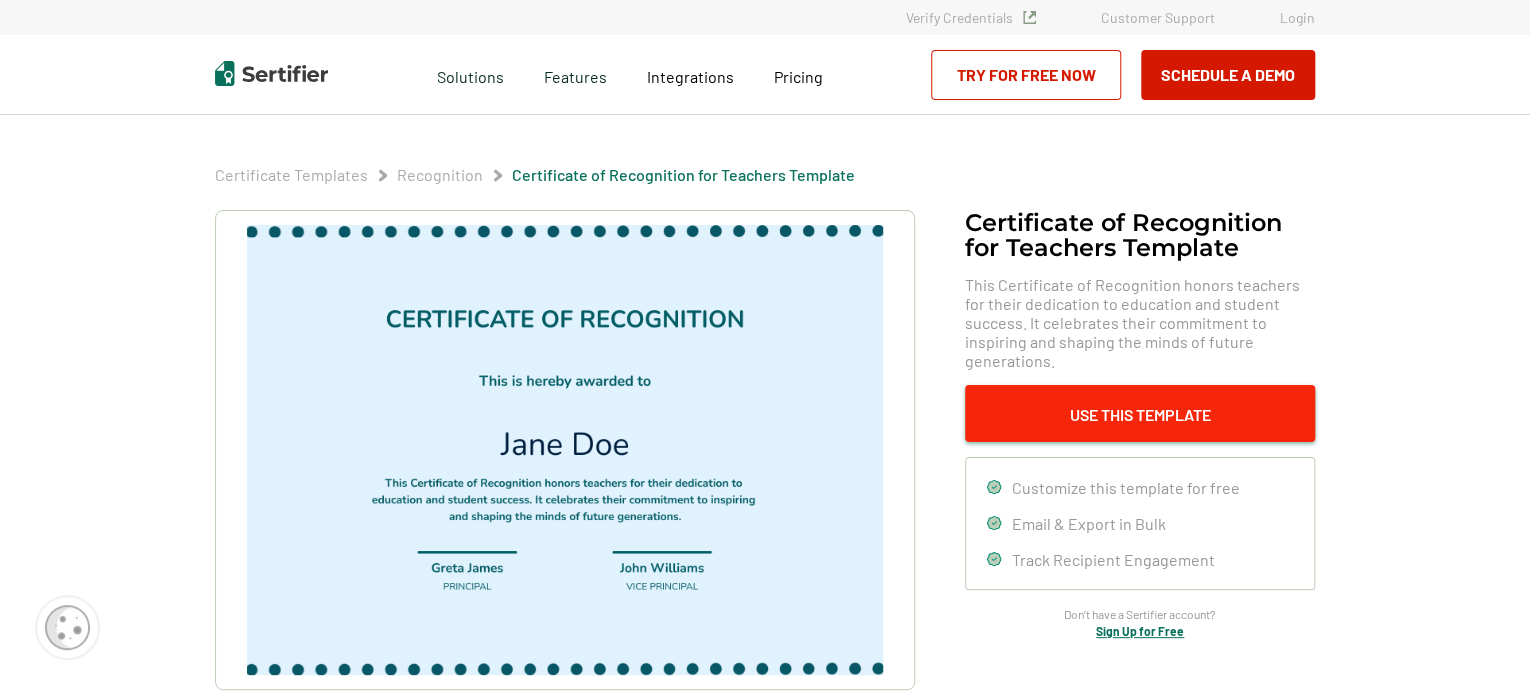click on "Use This Template" at bounding box center [1140, 413] 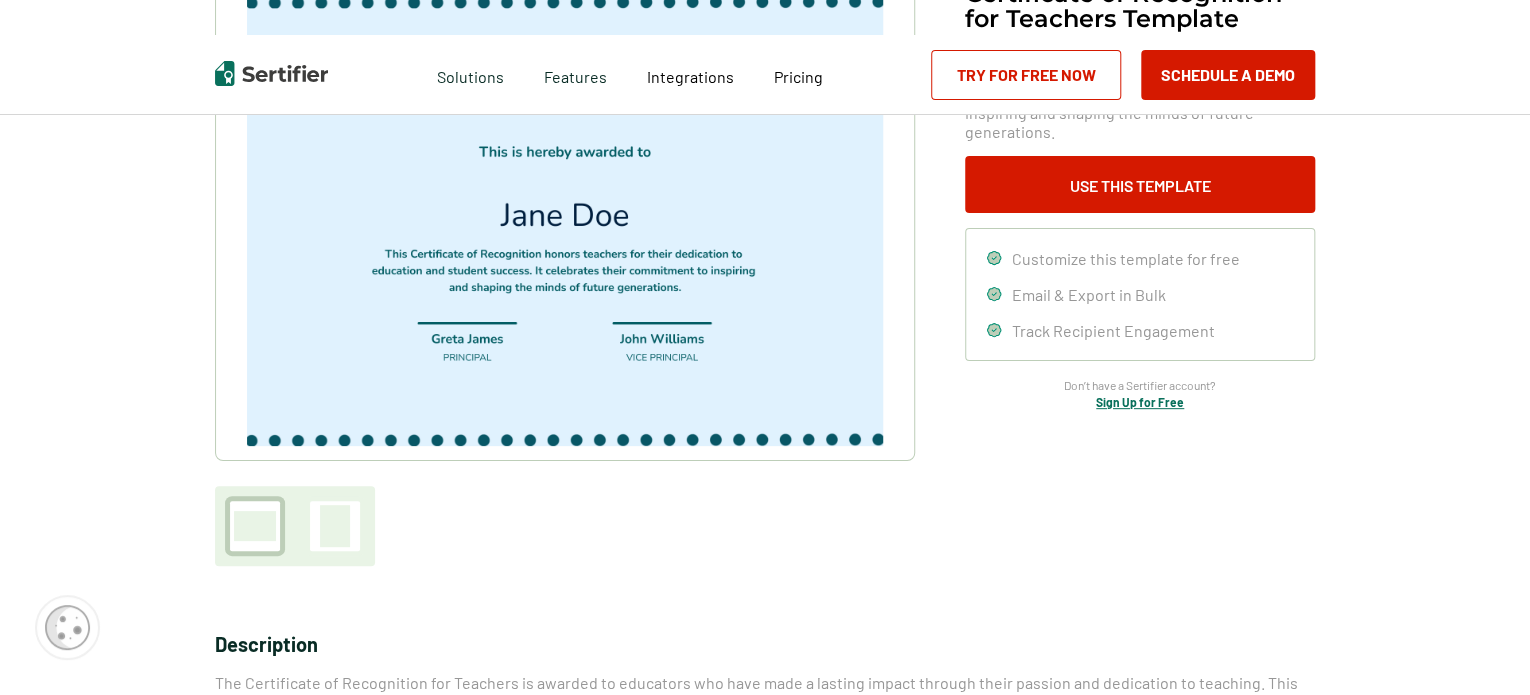 scroll, scrollTop: 0, scrollLeft: 0, axis: both 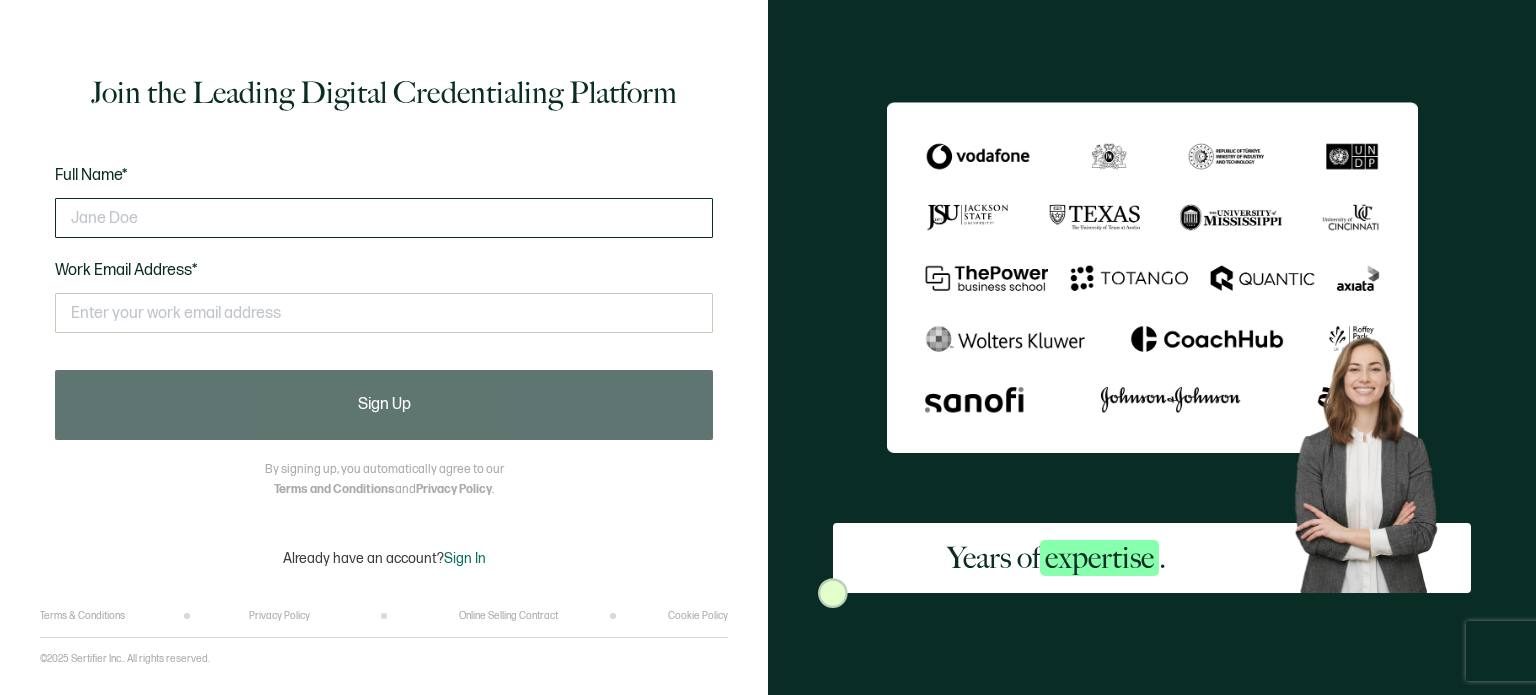 click at bounding box center [384, 218] 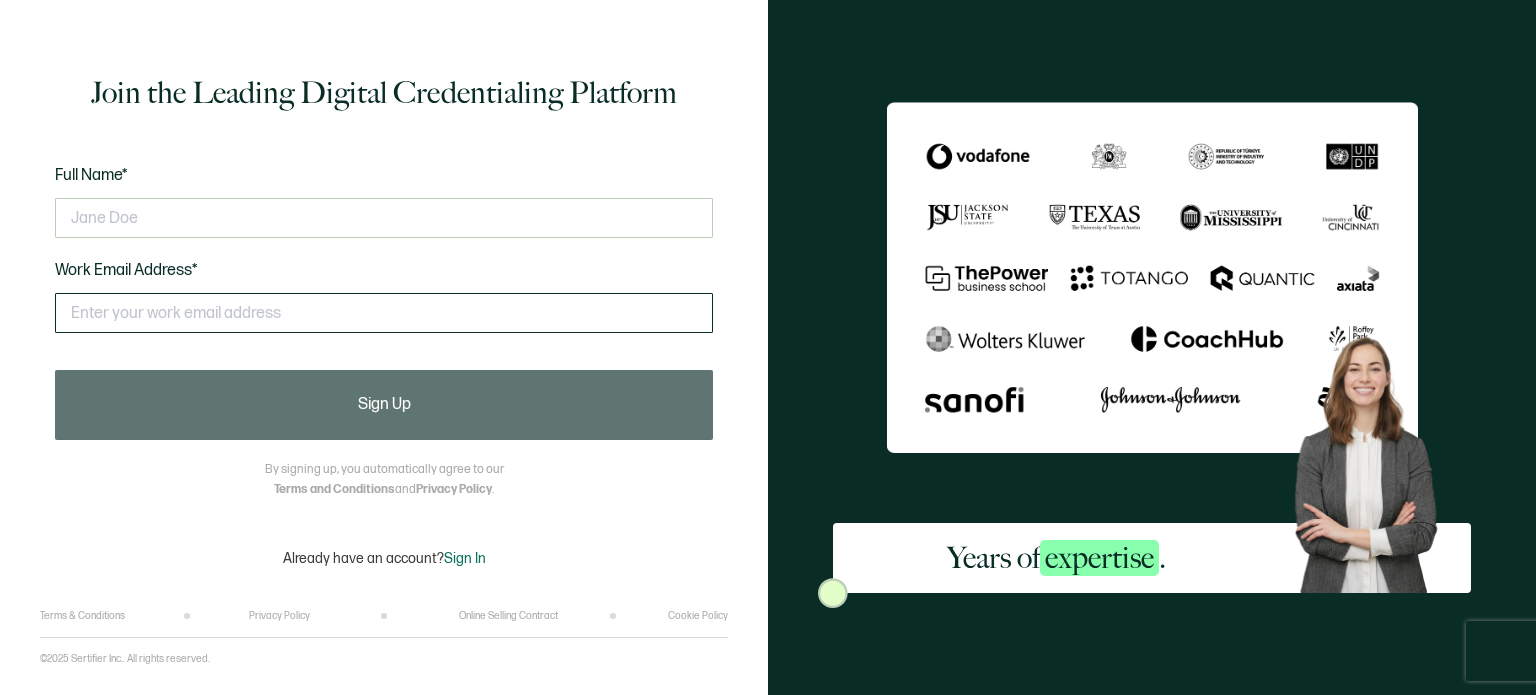 click at bounding box center (384, 313) 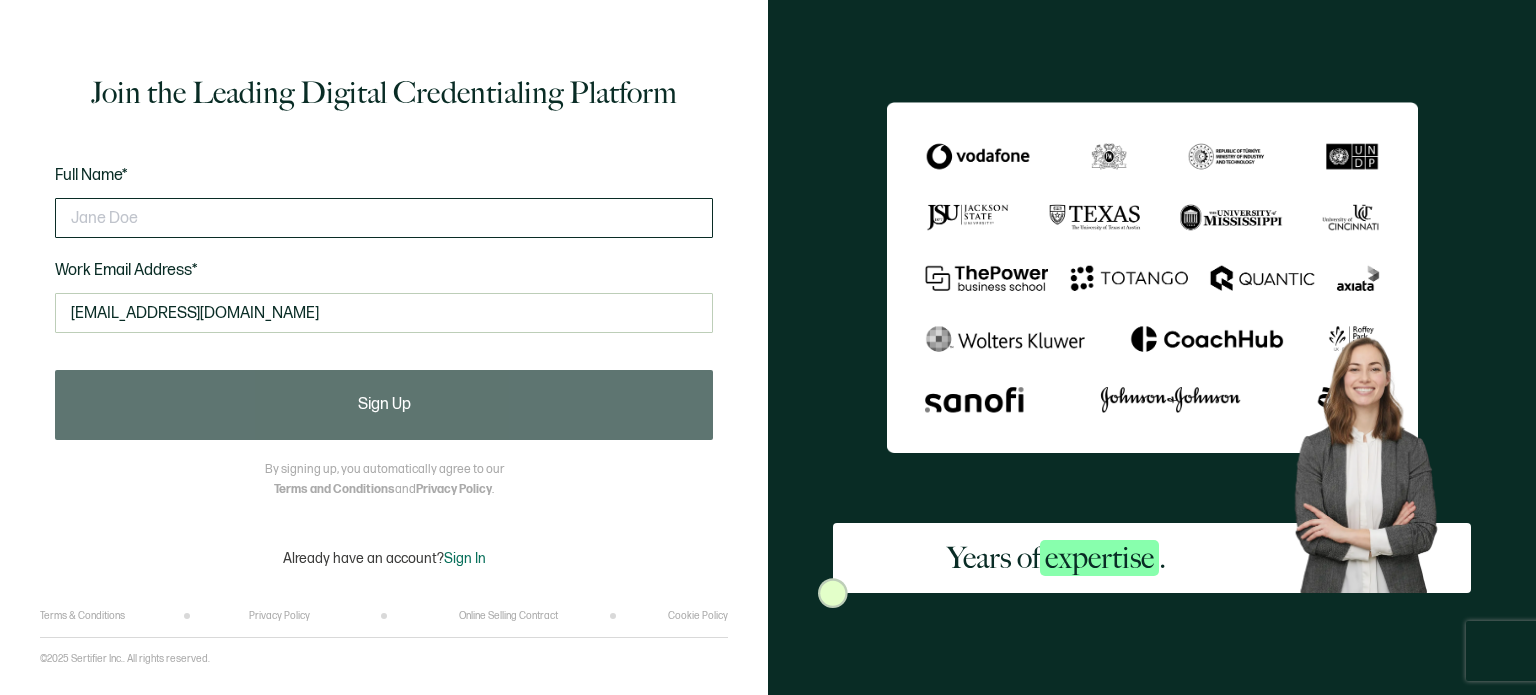 click at bounding box center [384, 218] 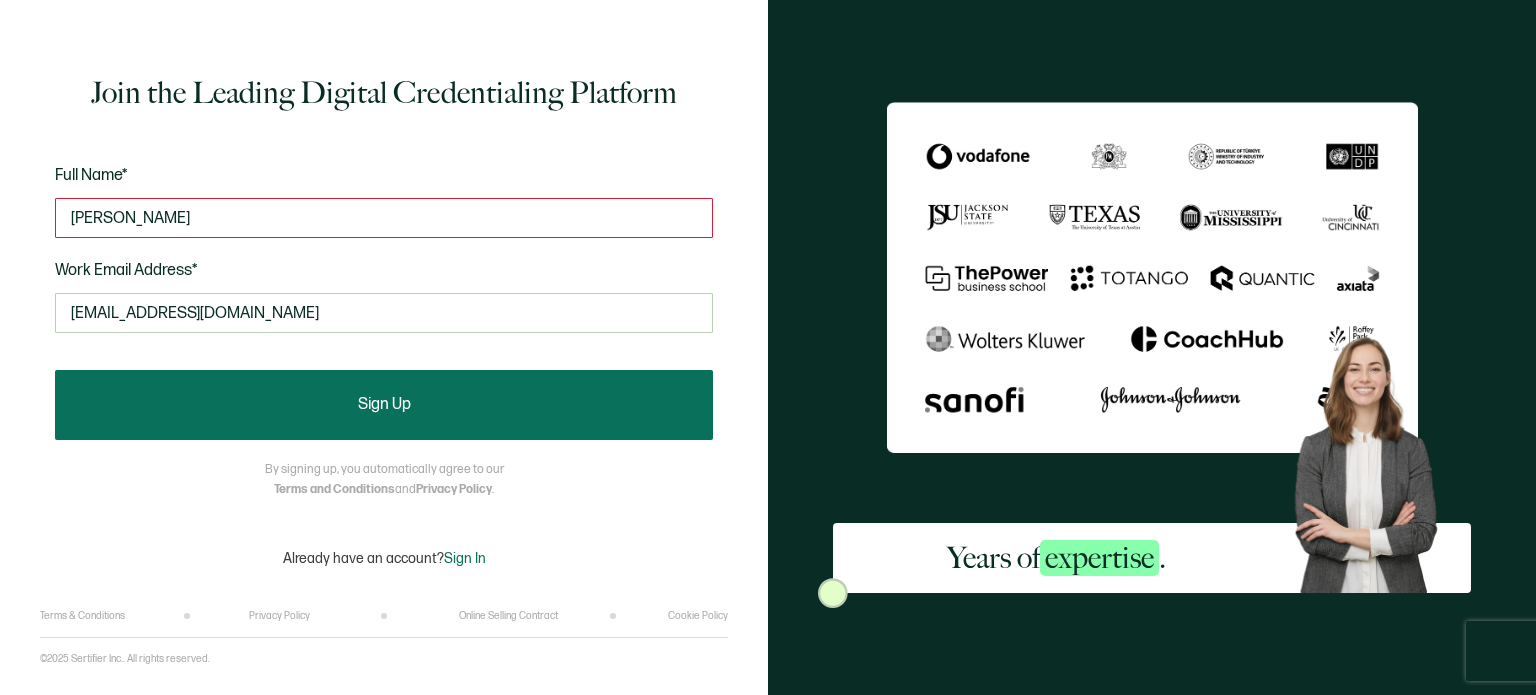 type on "Dr. Laura Fields" 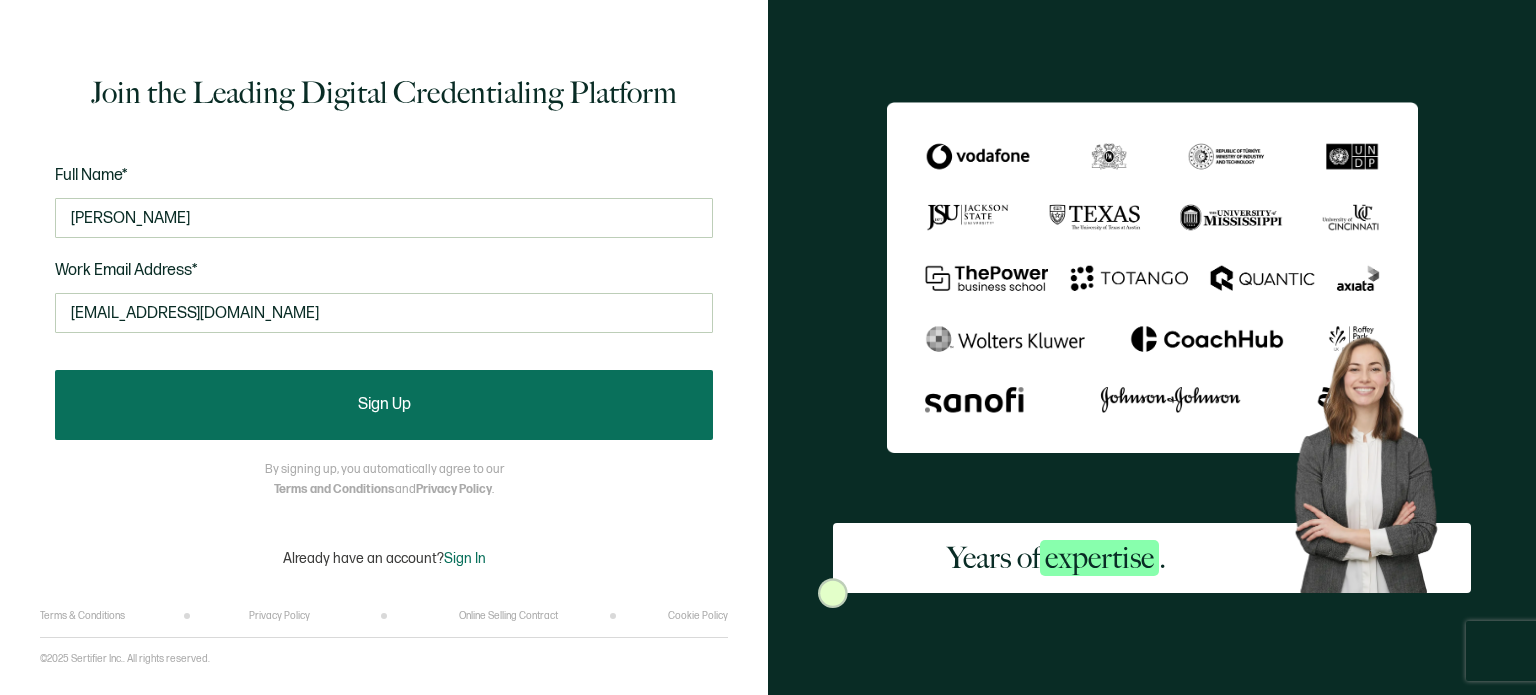 click on "Sign Up" at bounding box center [384, 405] 